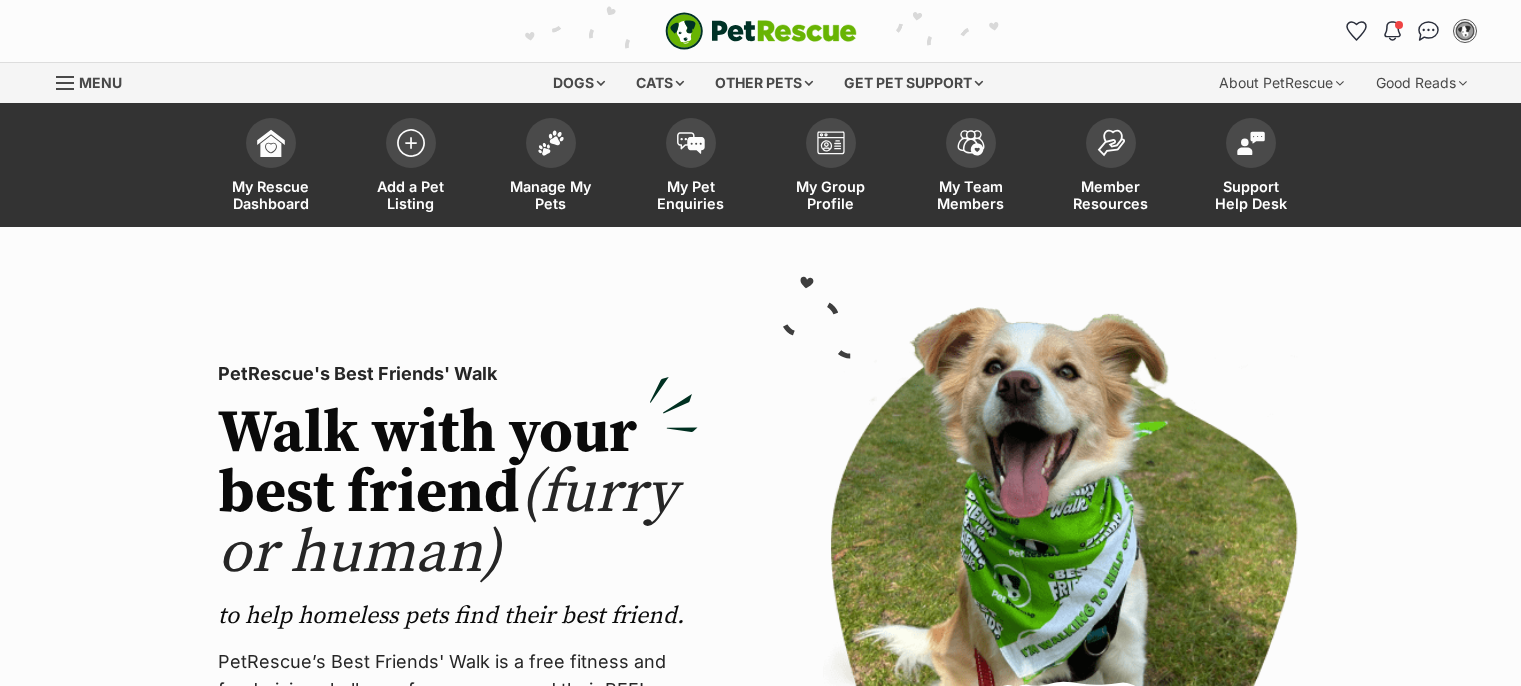scroll, scrollTop: 0, scrollLeft: 0, axis: both 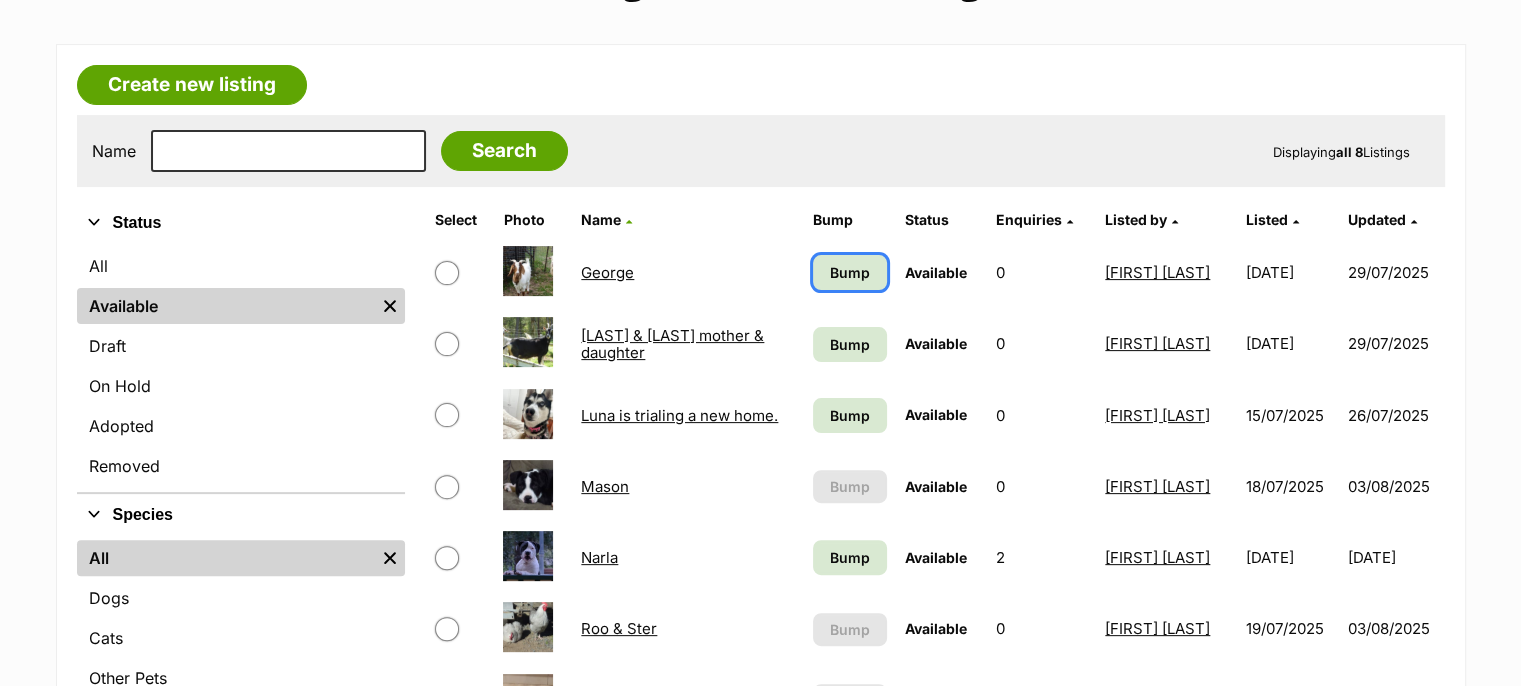 click on "Bump" at bounding box center [850, 272] 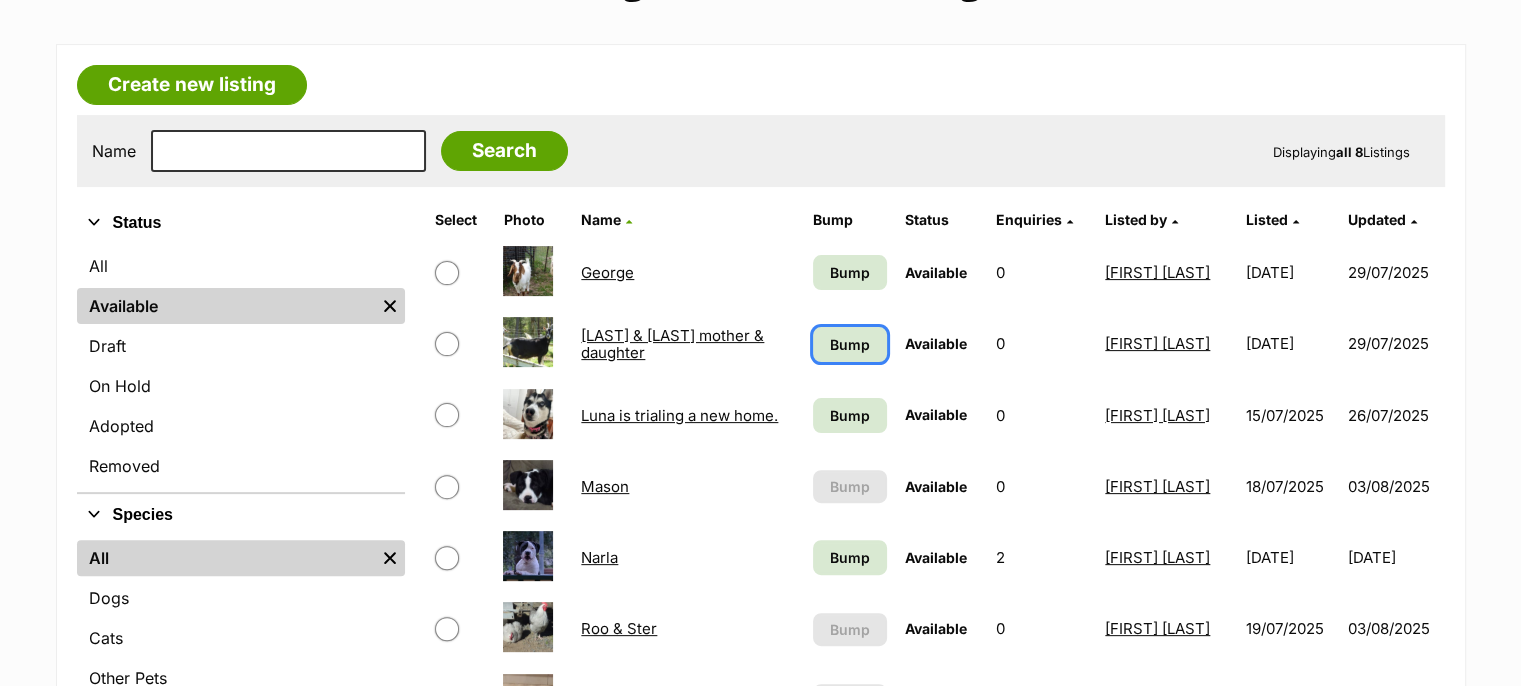 click on "Bump" at bounding box center [850, 344] 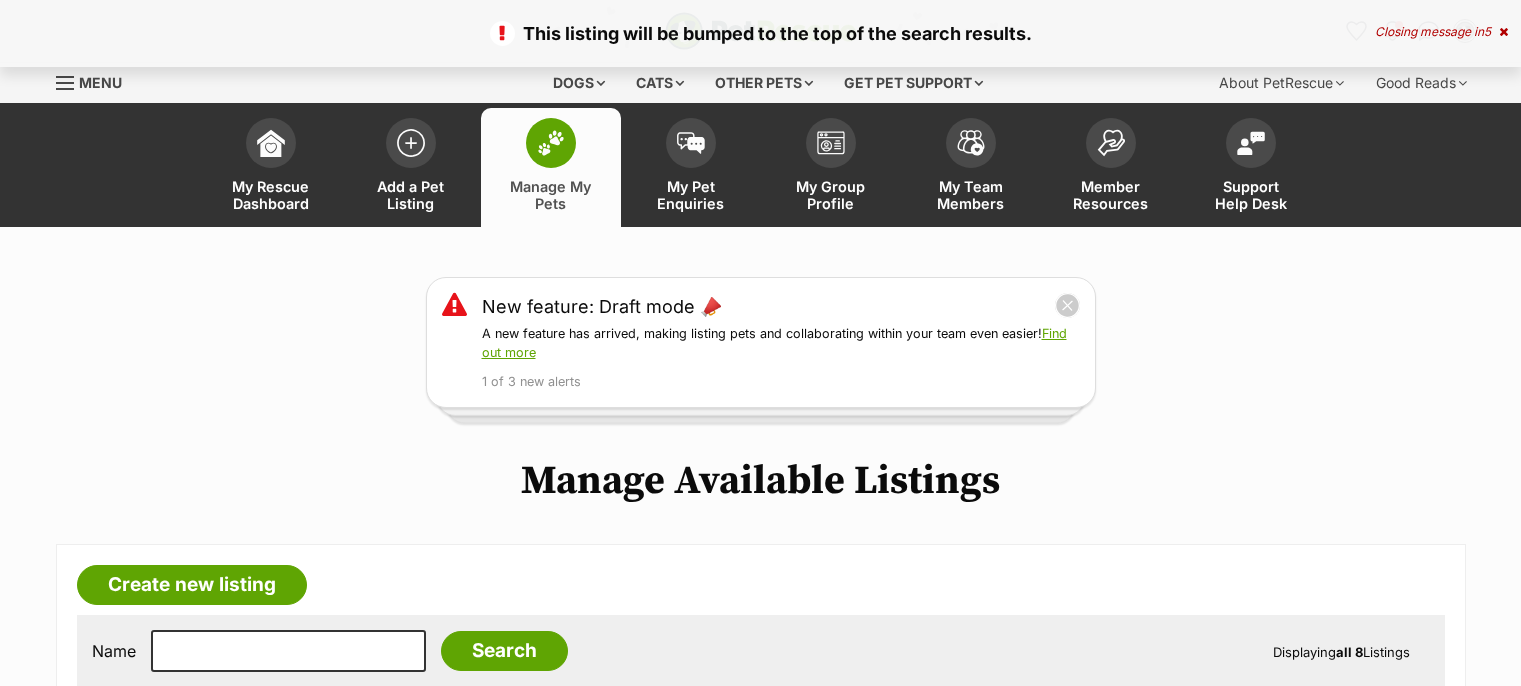 scroll, scrollTop: 67, scrollLeft: 0, axis: vertical 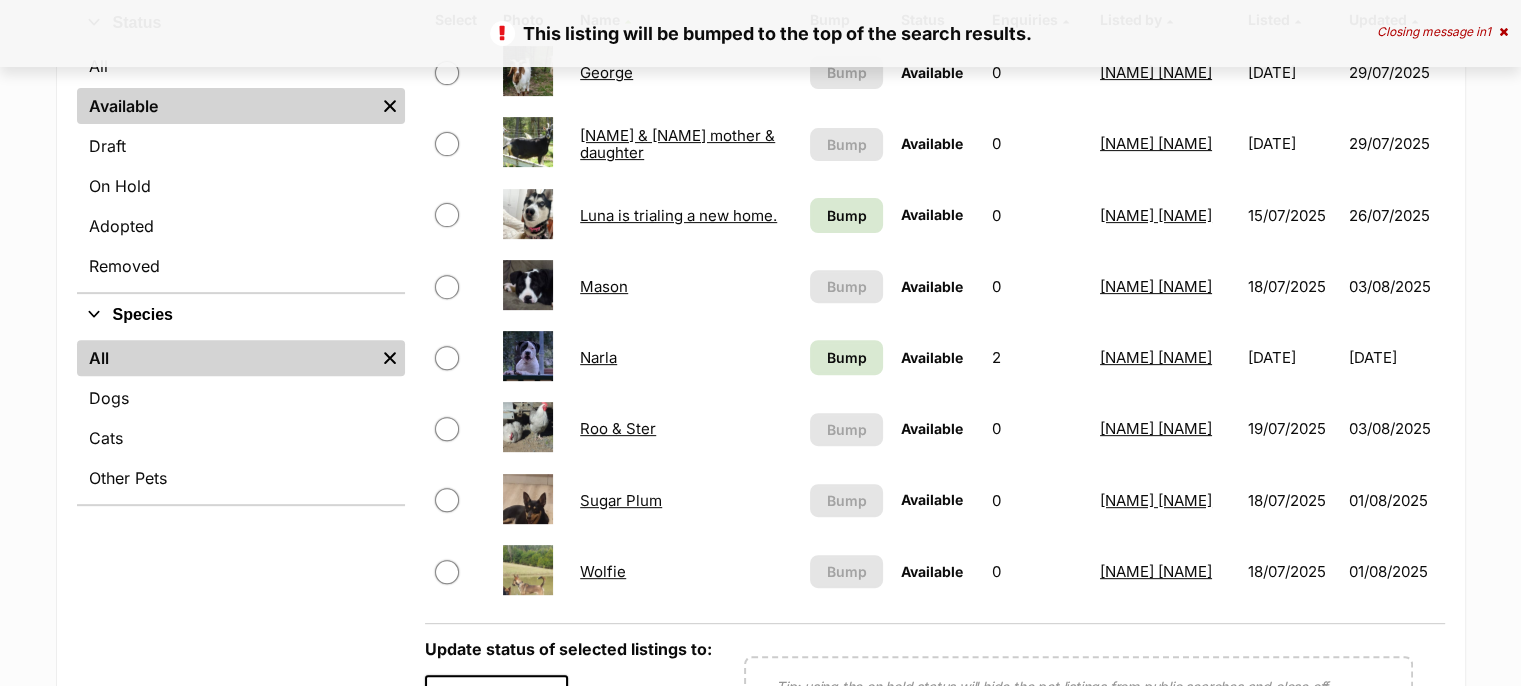 click on "Wolfie" at bounding box center (603, 571) 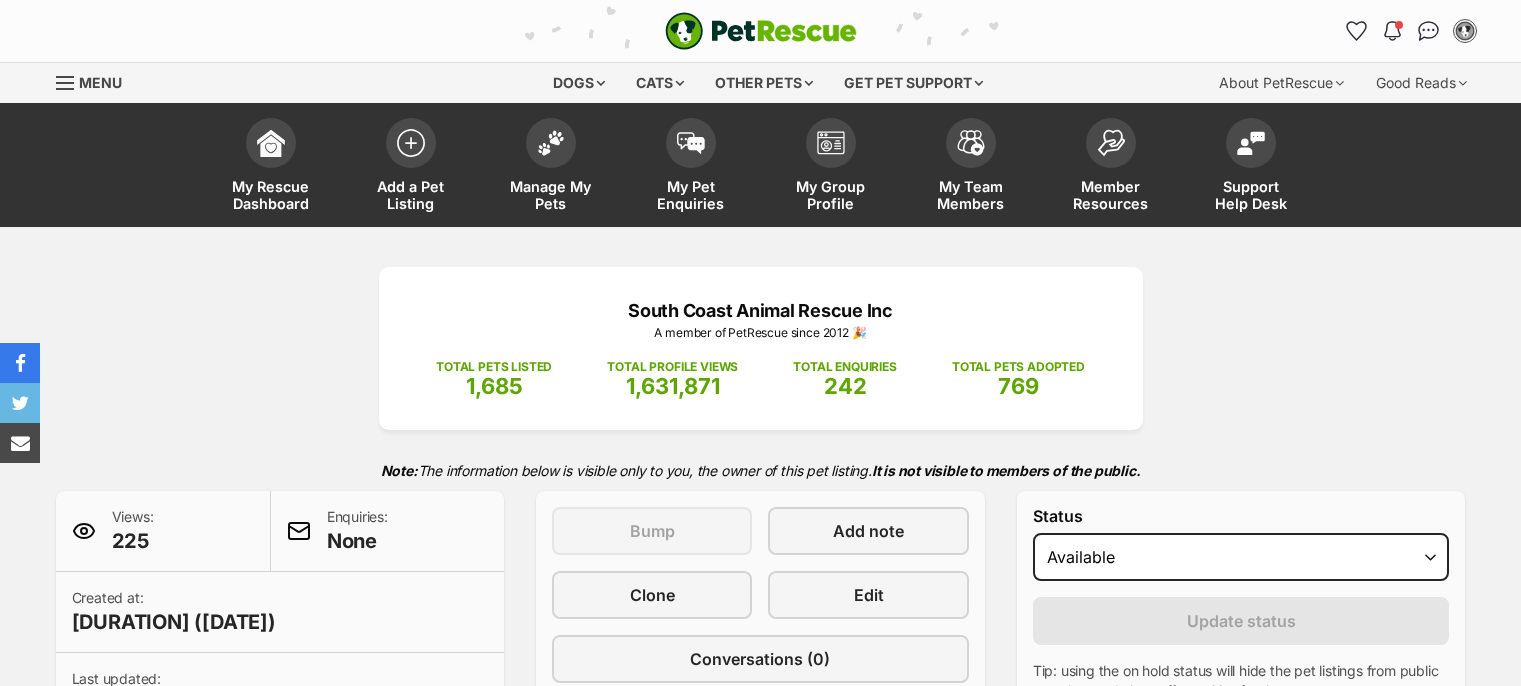scroll, scrollTop: 0, scrollLeft: 0, axis: both 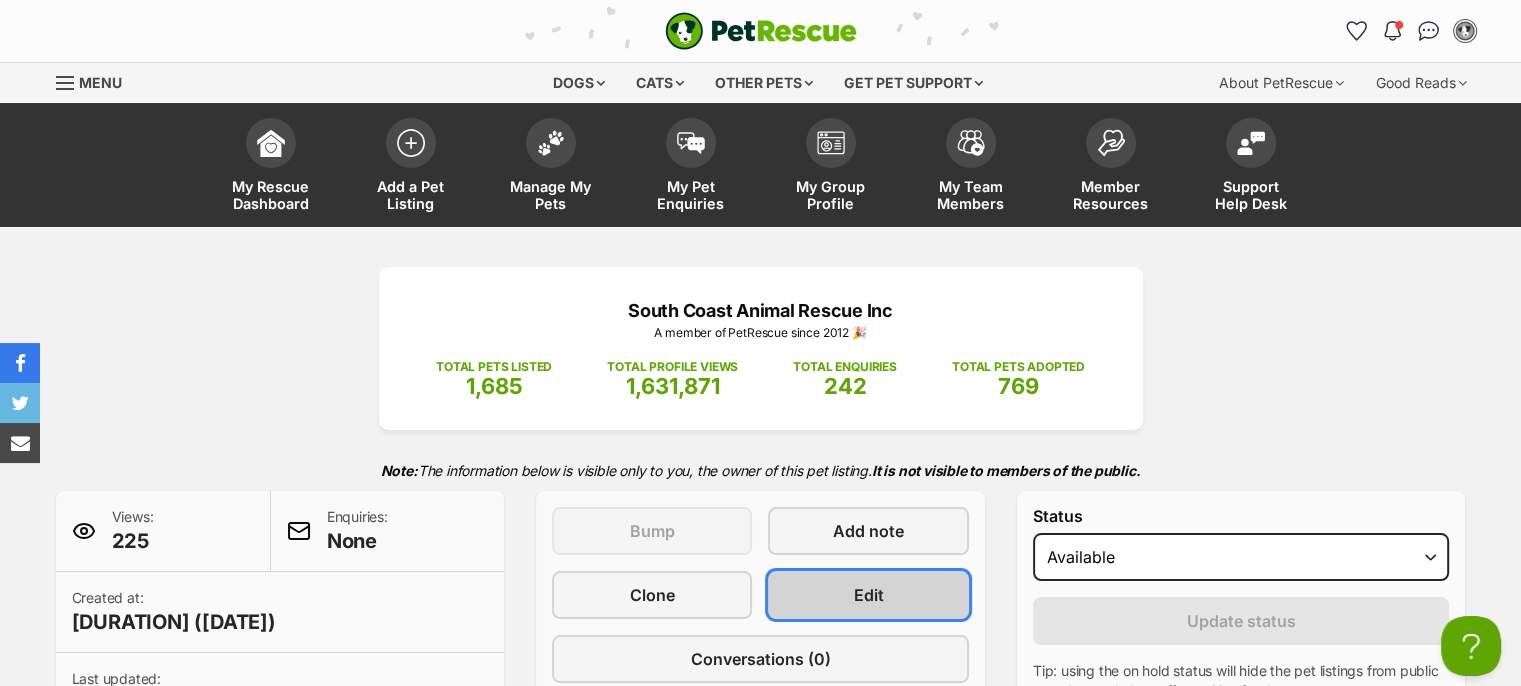 click on "Edit" at bounding box center [869, 595] 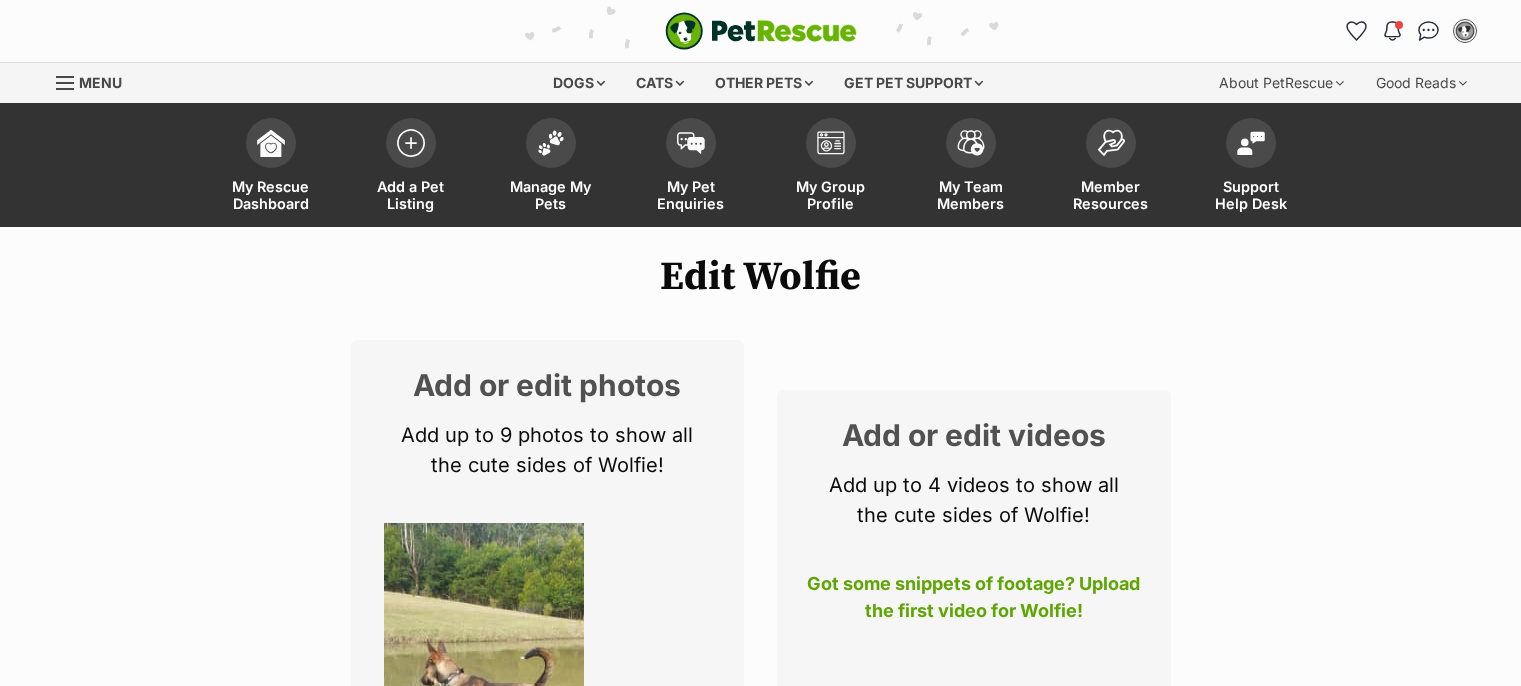 scroll, scrollTop: 0, scrollLeft: 0, axis: both 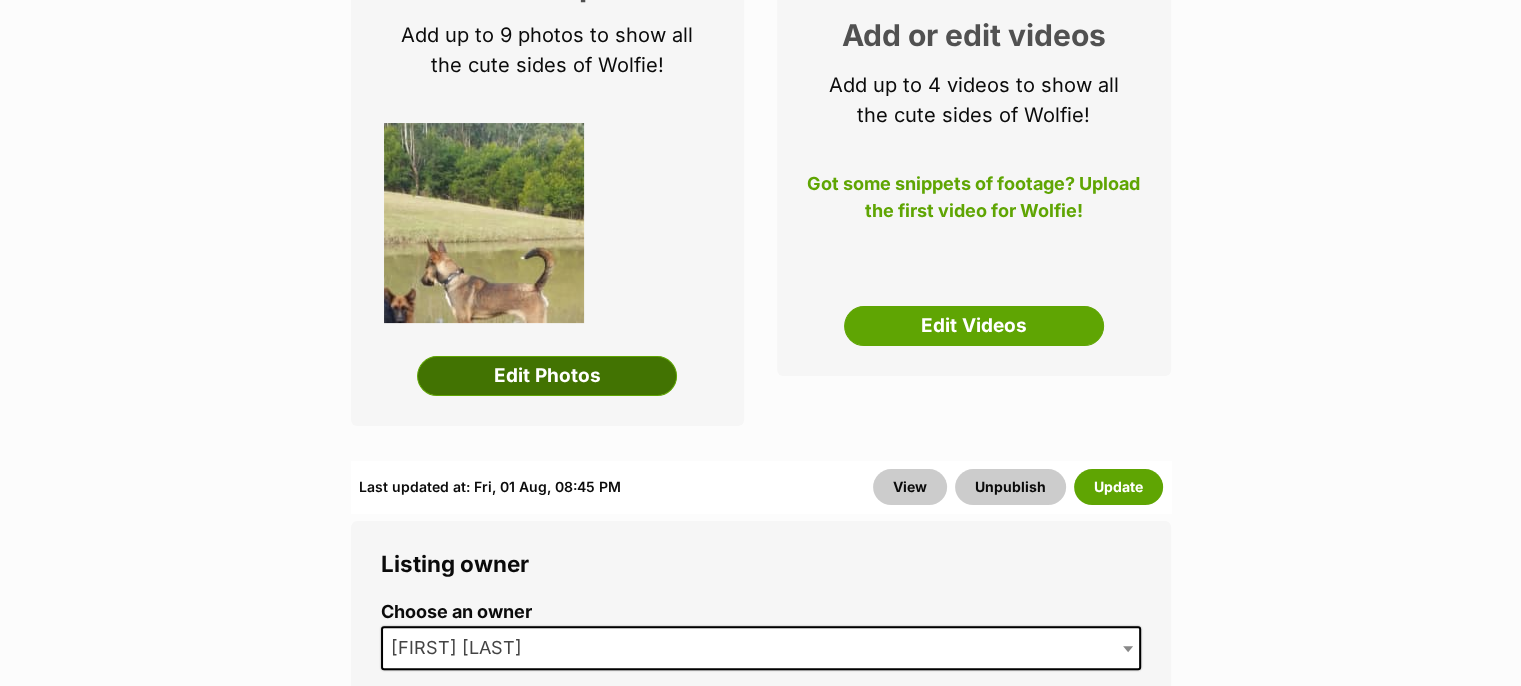 click on "Edit Photos" at bounding box center [547, 376] 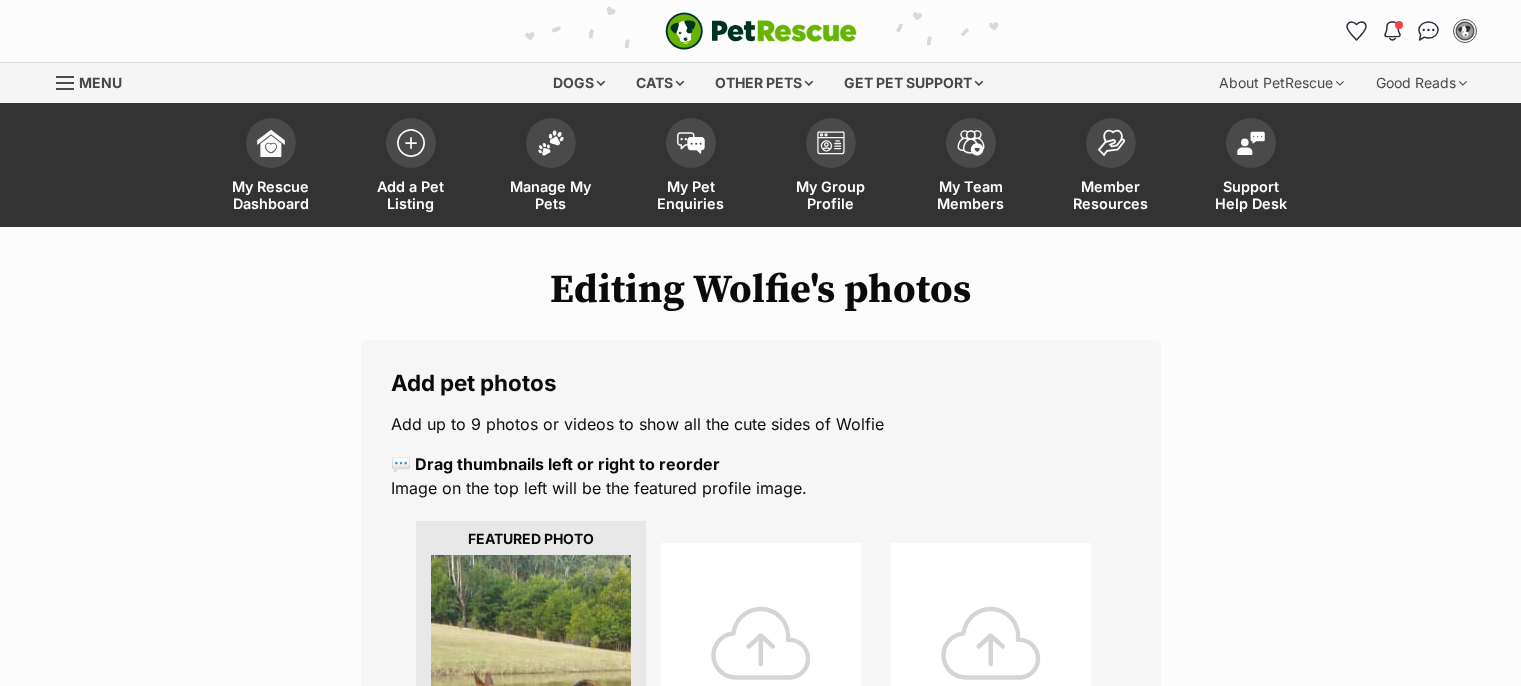 scroll, scrollTop: 0, scrollLeft: 0, axis: both 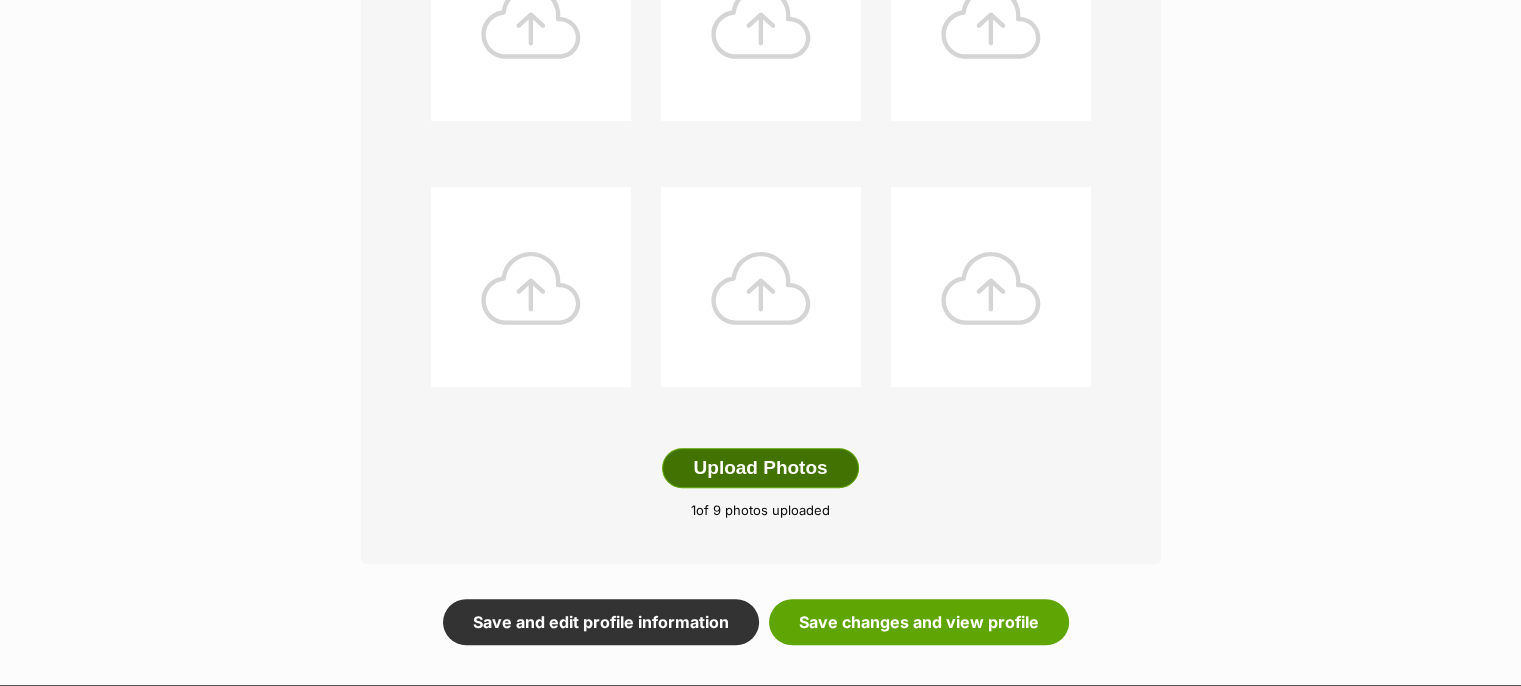 click on "Upload Photos" at bounding box center (760, 468) 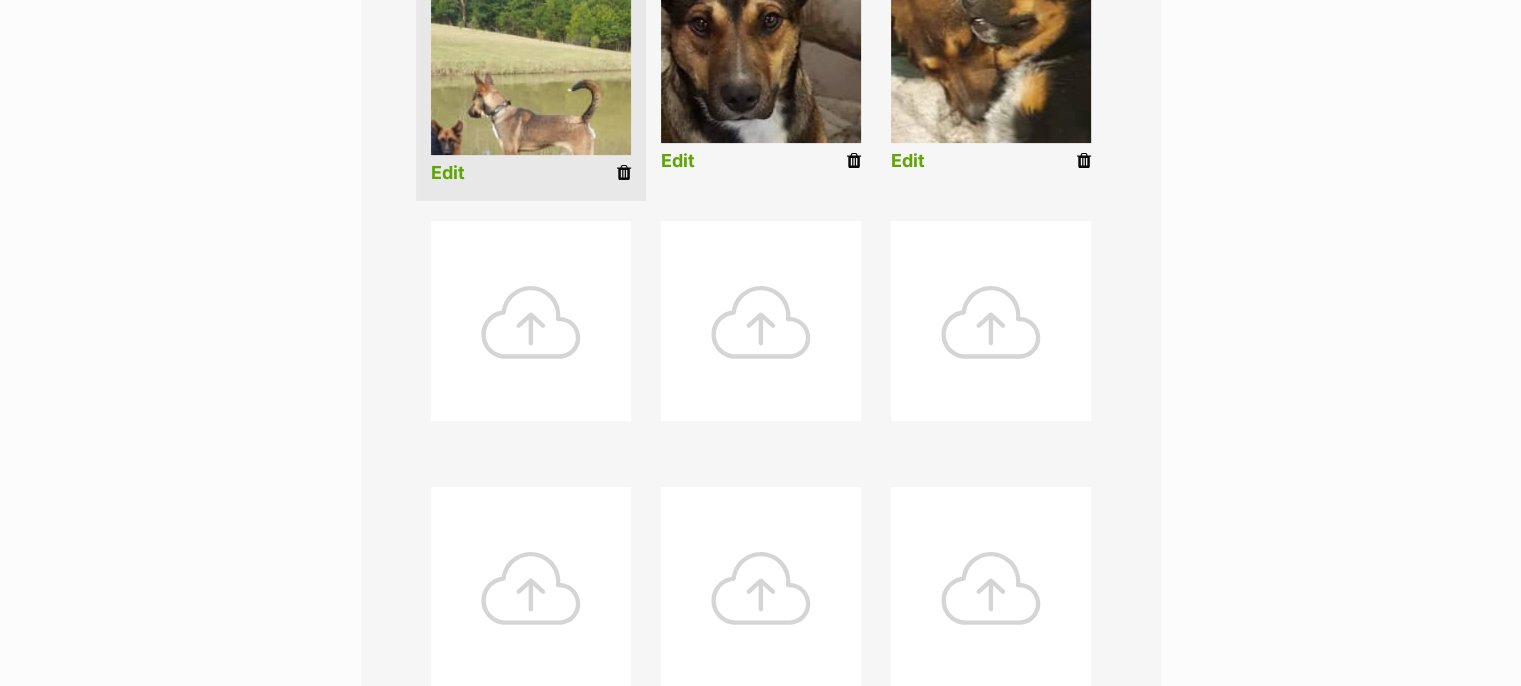 scroll, scrollTop: 400, scrollLeft: 0, axis: vertical 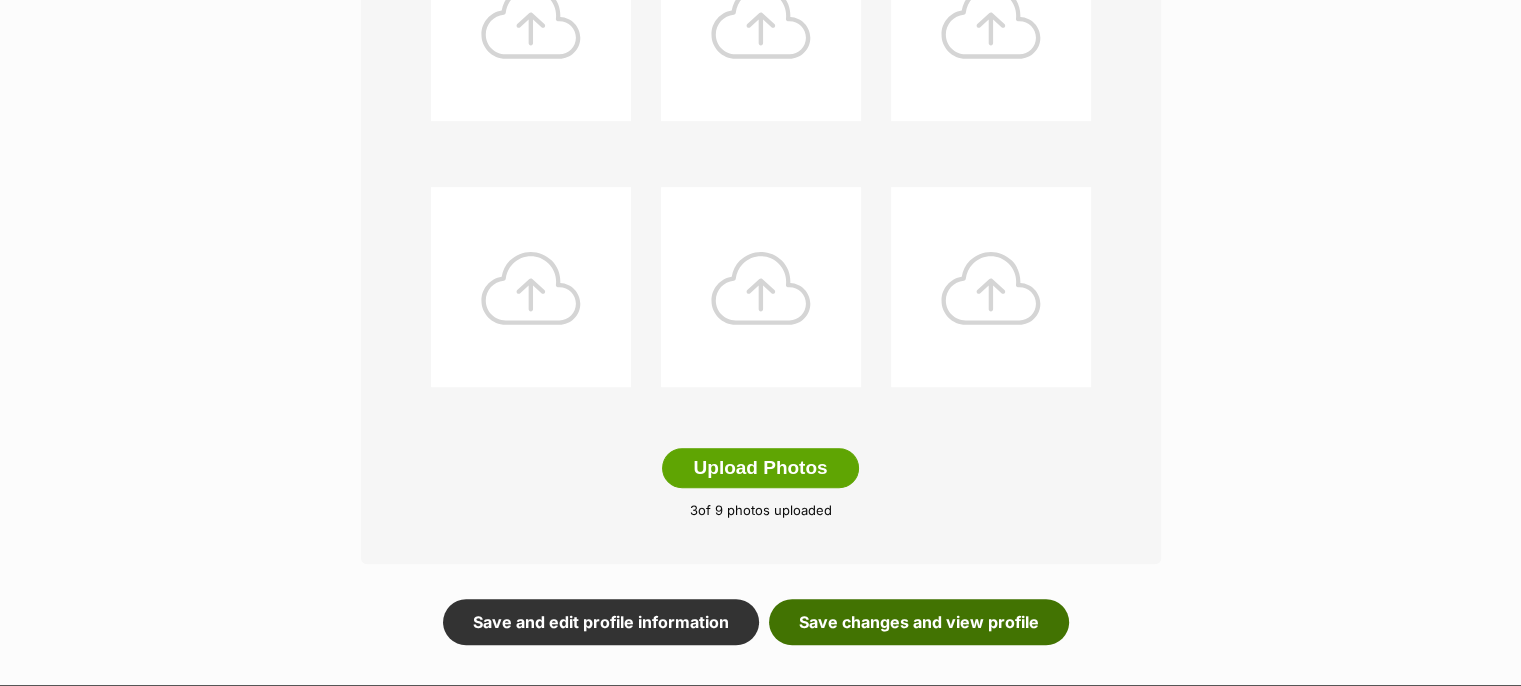 click on "Save changes and view profile" at bounding box center [919, 622] 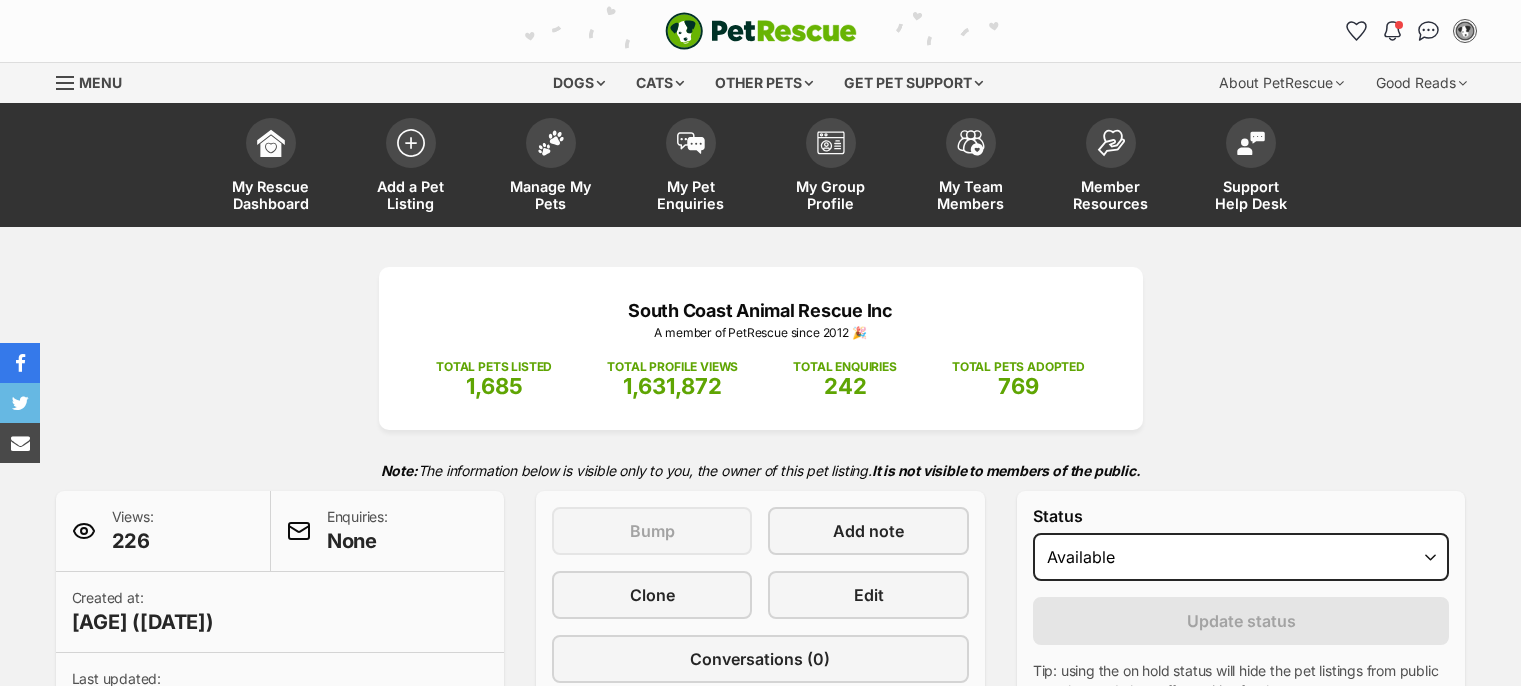 scroll, scrollTop: 0, scrollLeft: 0, axis: both 